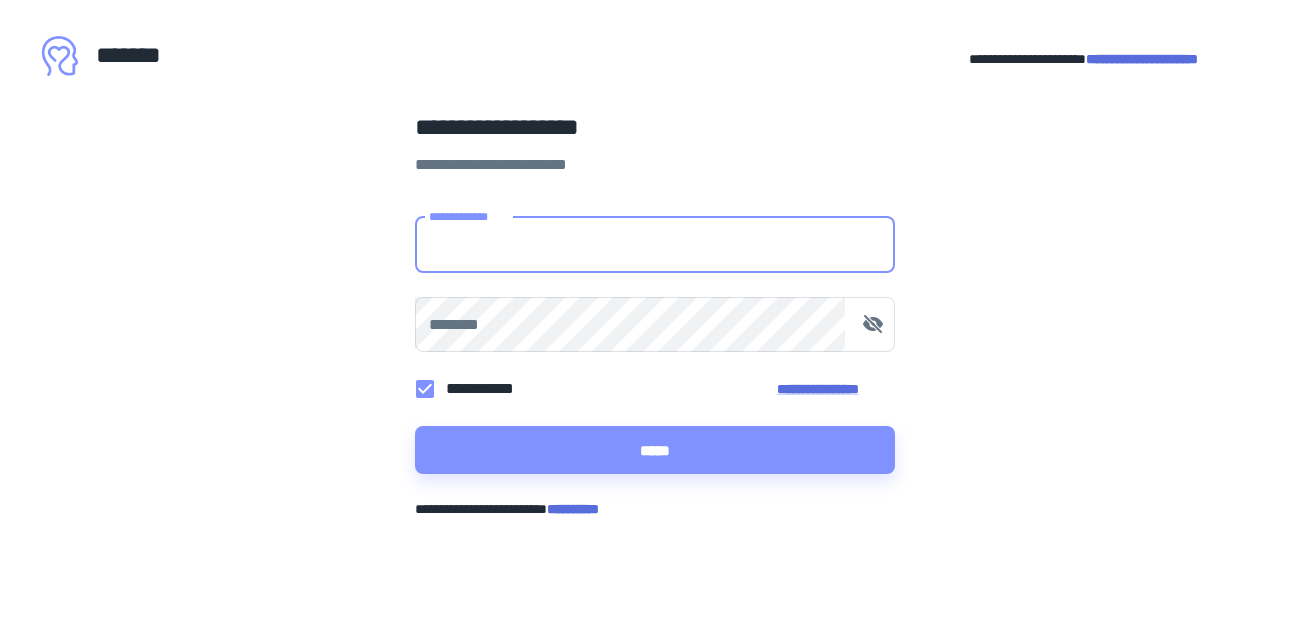 scroll, scrollTop: 0, scrollLeft: 0, axis: both 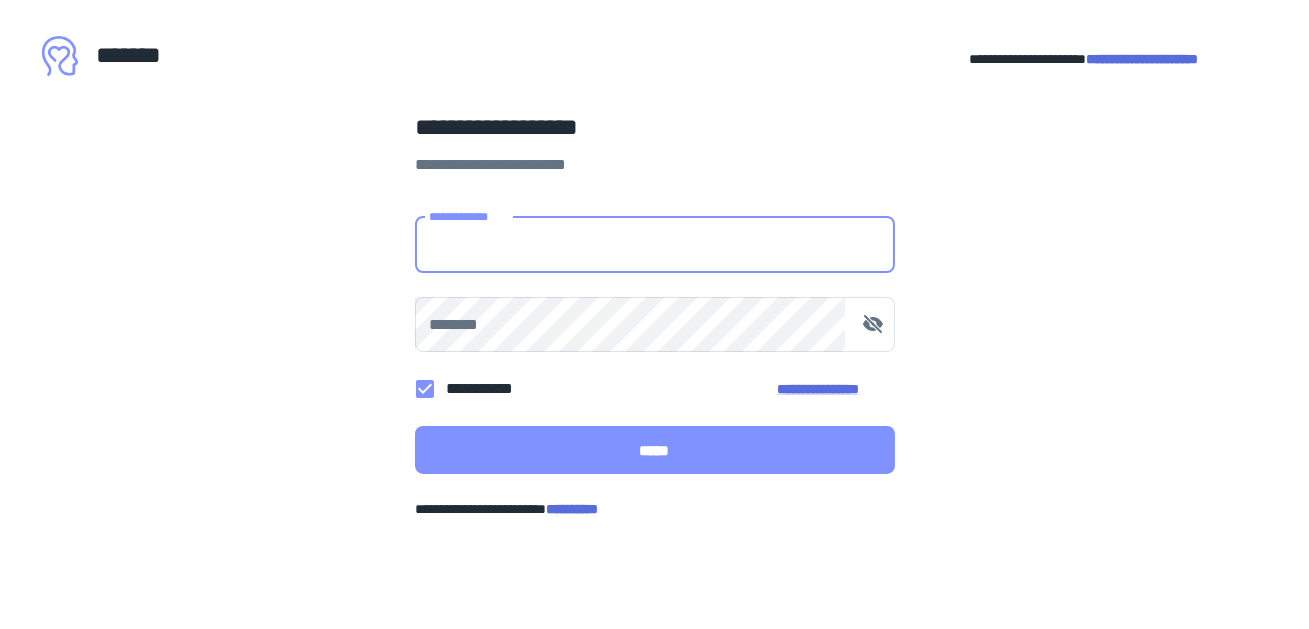 type on "**********" 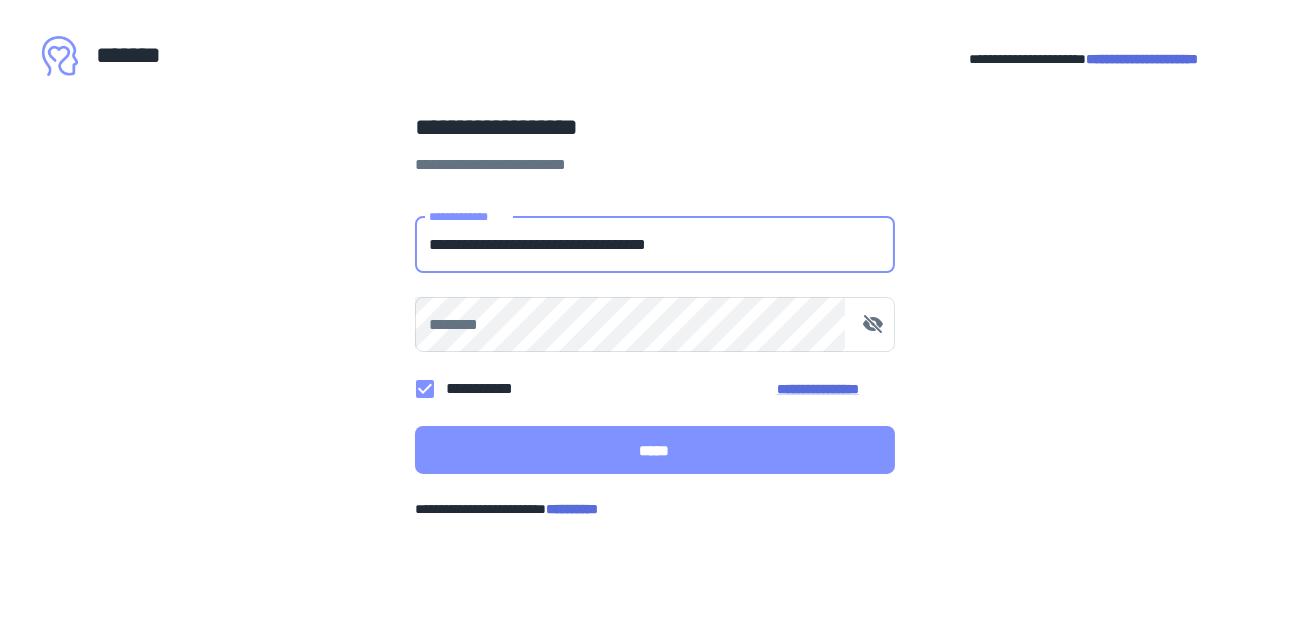 click on "*****" at bounding box center [655, 450] 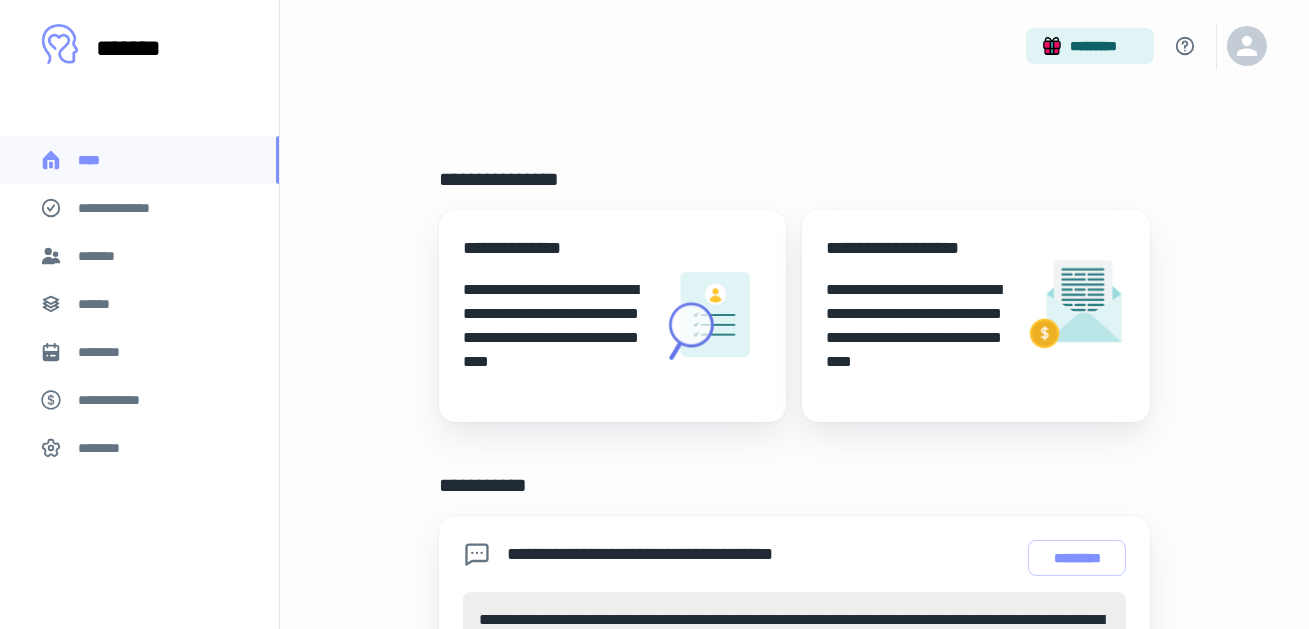 click on "*******" at bounding box center [100, 256] 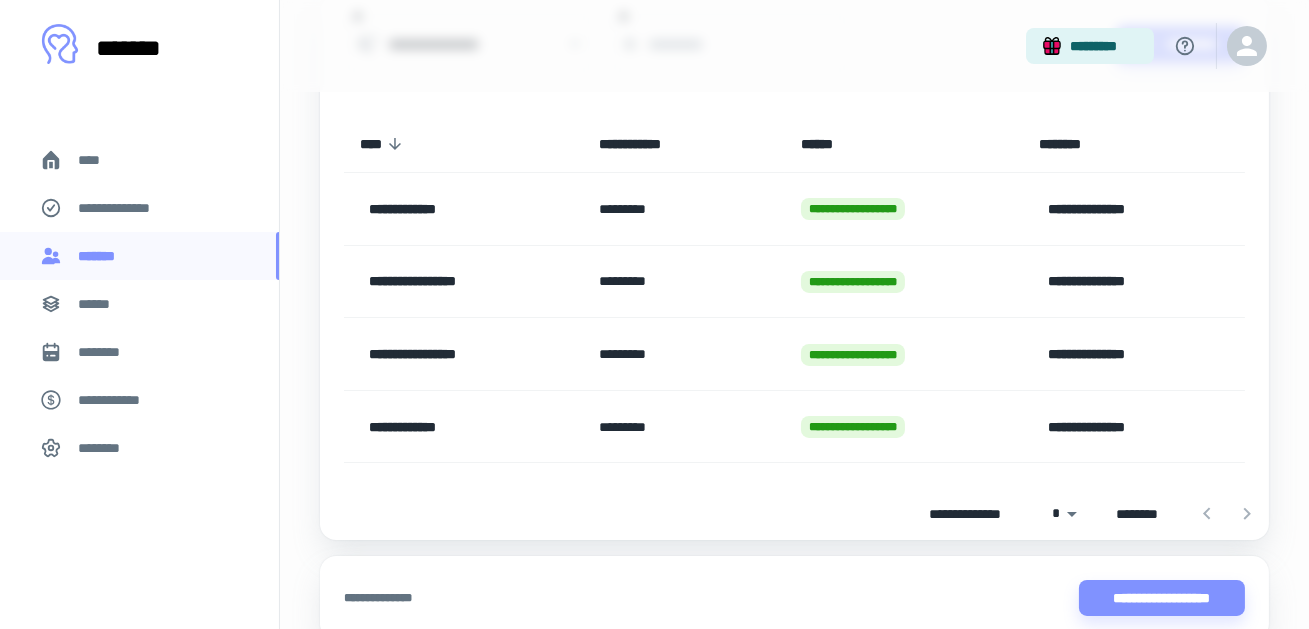 scroll, scrollTop: 200, scrollLeft: 0, axis: vertical 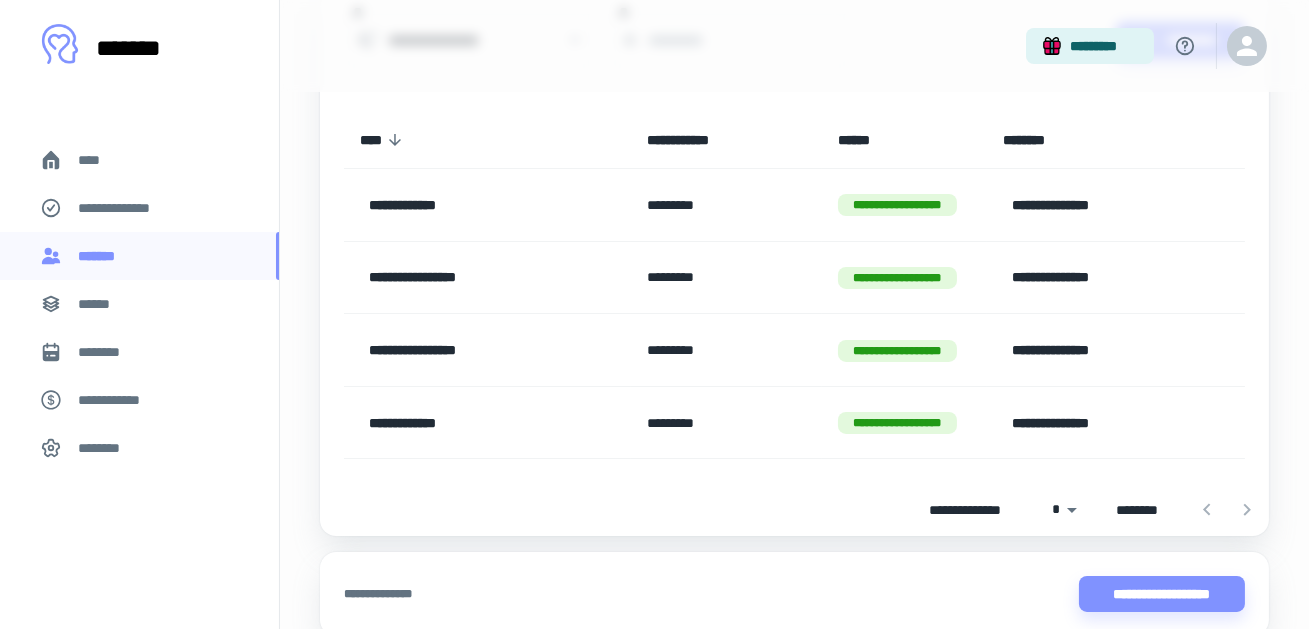 click on "**********" at bounding box center (475, 350) 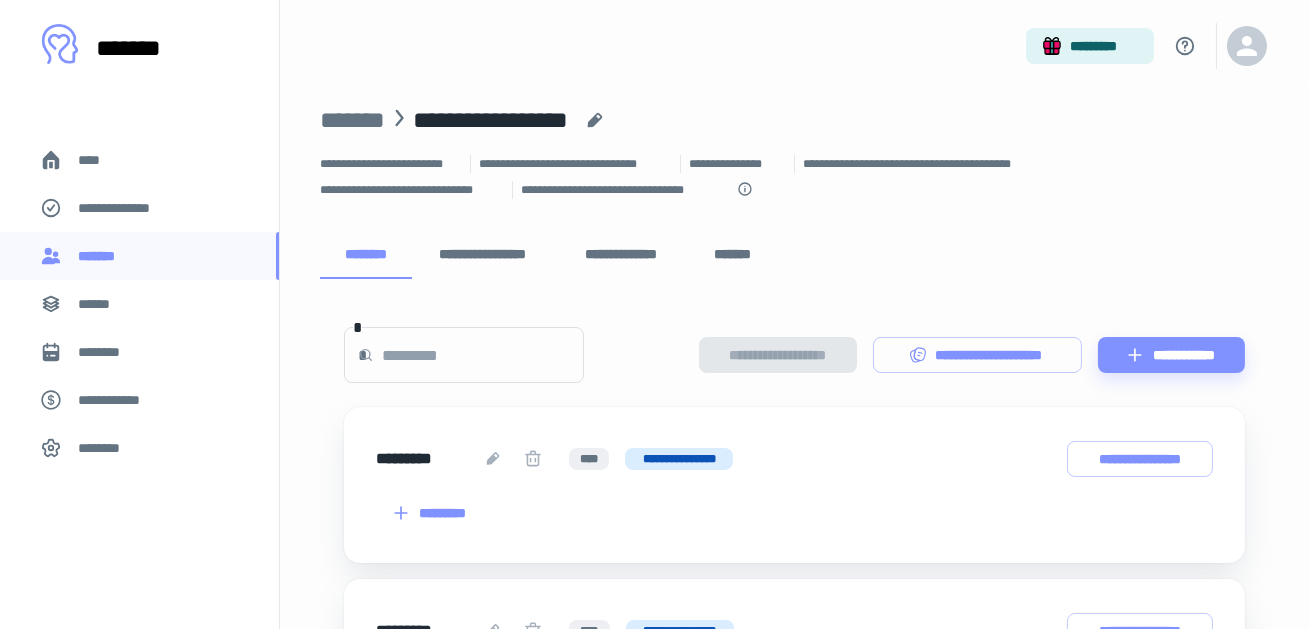 scroll, scrollTop: 0, scrollLeft: 0, axis: both 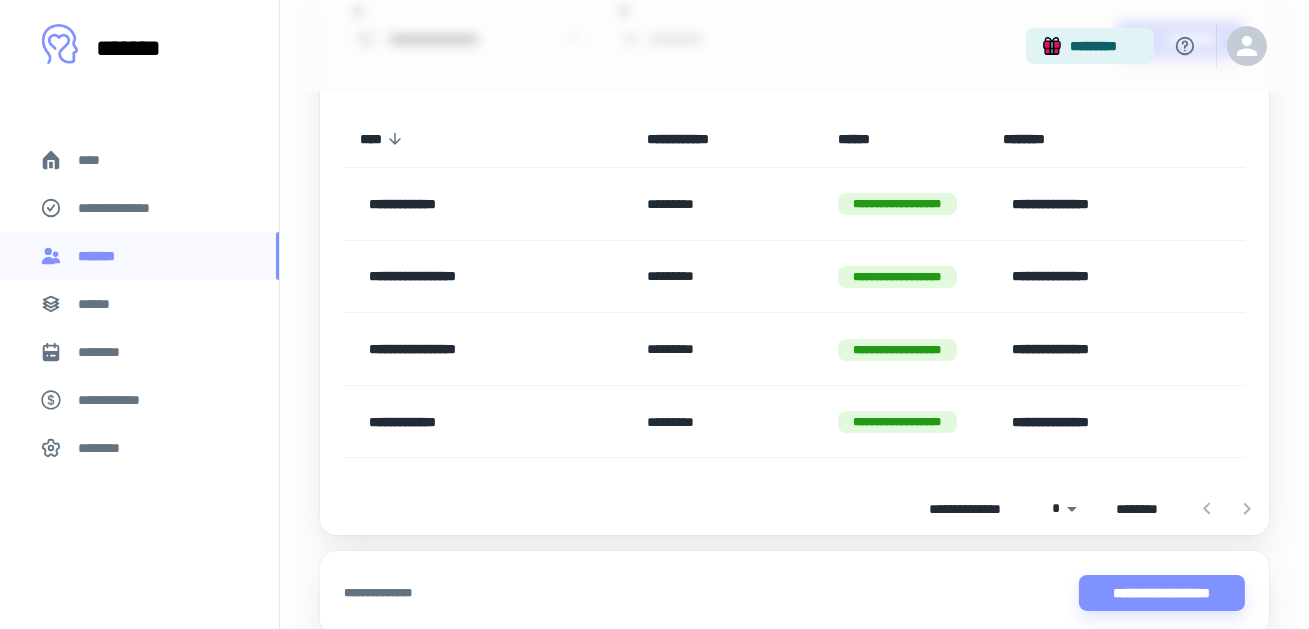 click on "**********" at bounding box center [475, 422] 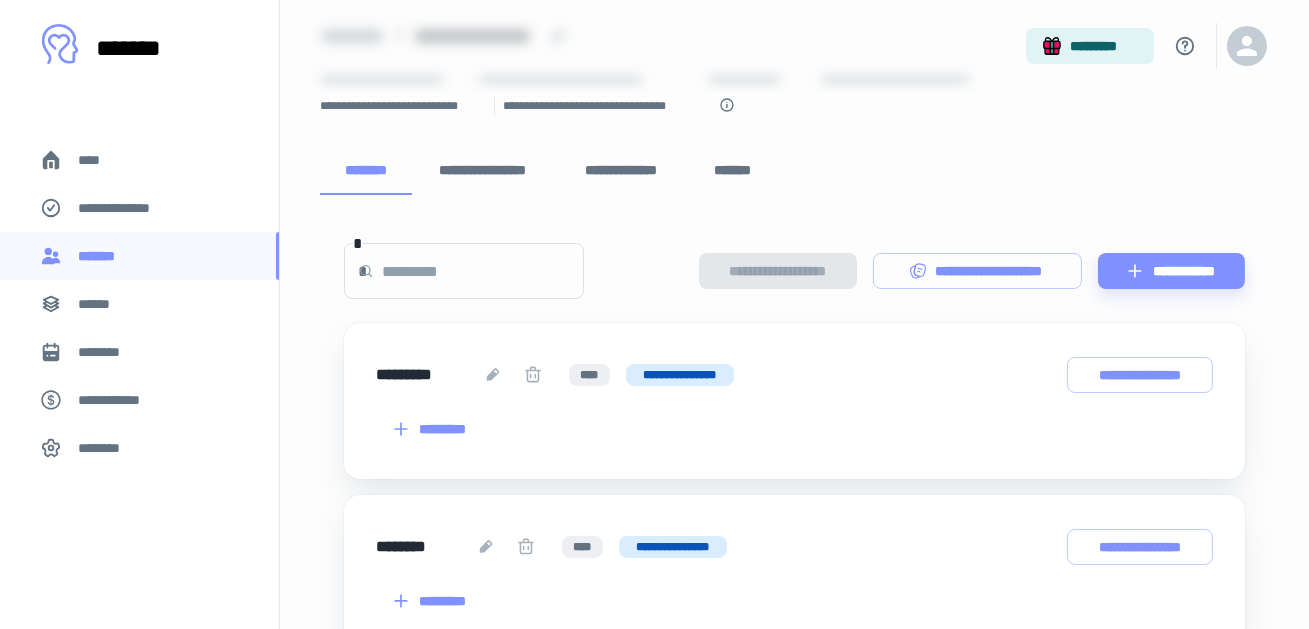 scroll, scrollTop: 126, scrollLeft: 0, axis: vertical 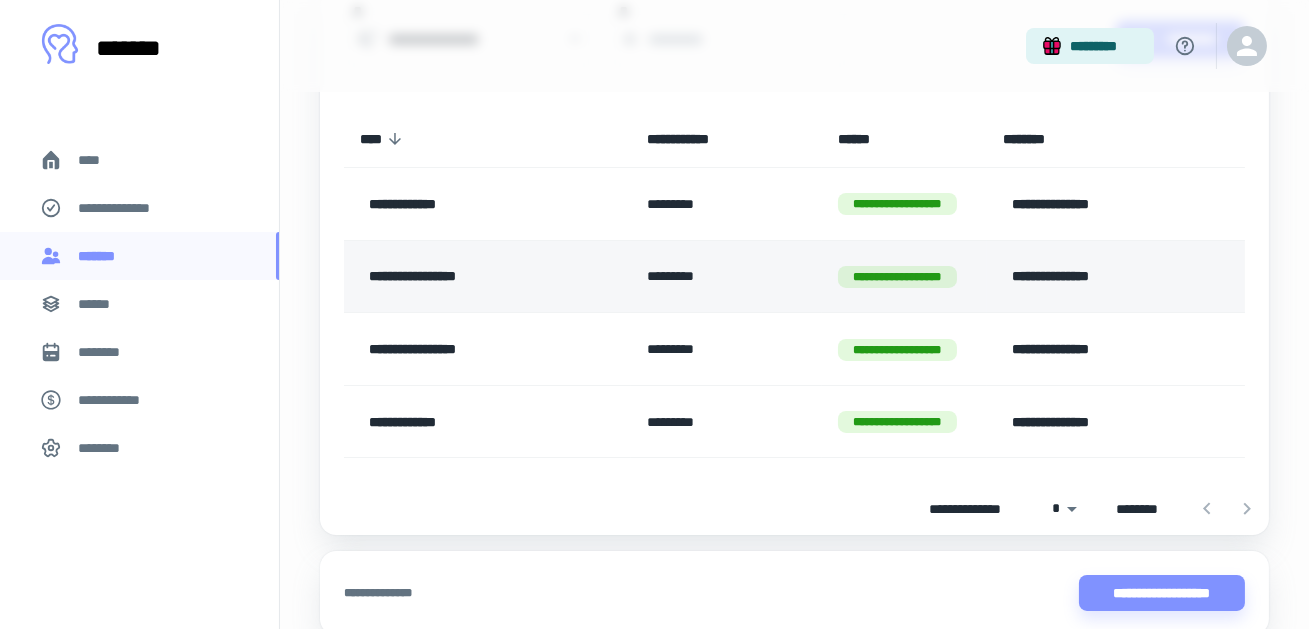 click on "**********" at bounding box center (475, 277) 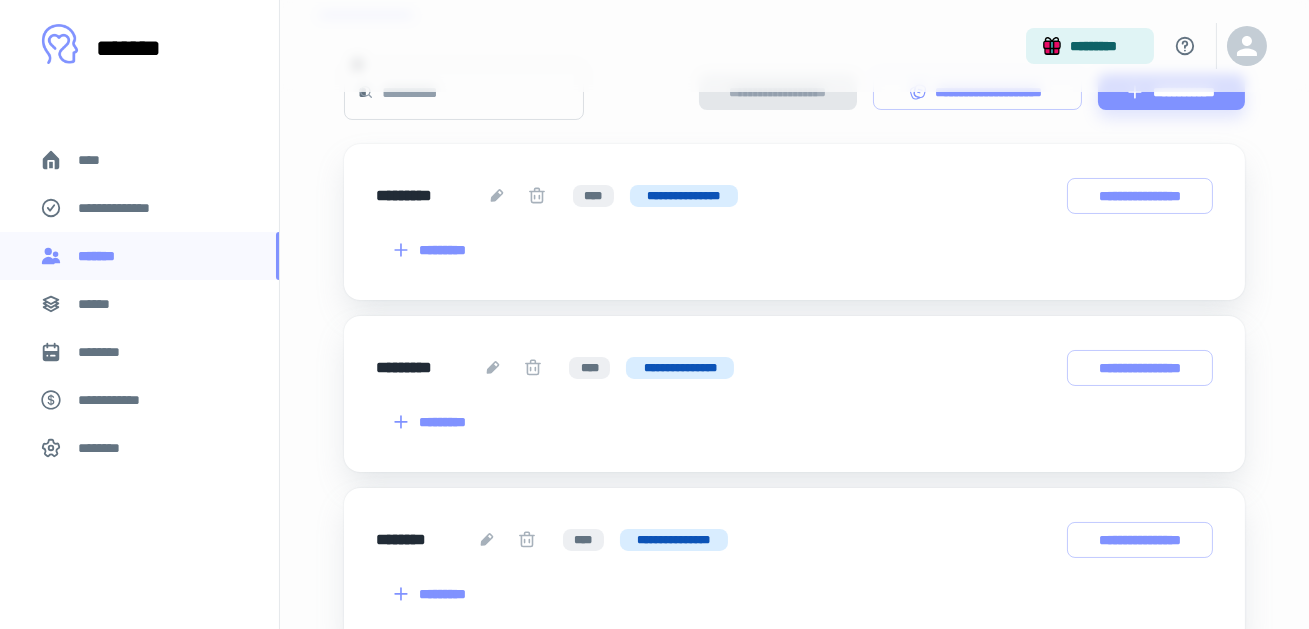 scroll, scrollTop: 277, scrollLeft: 0, axis: vertical 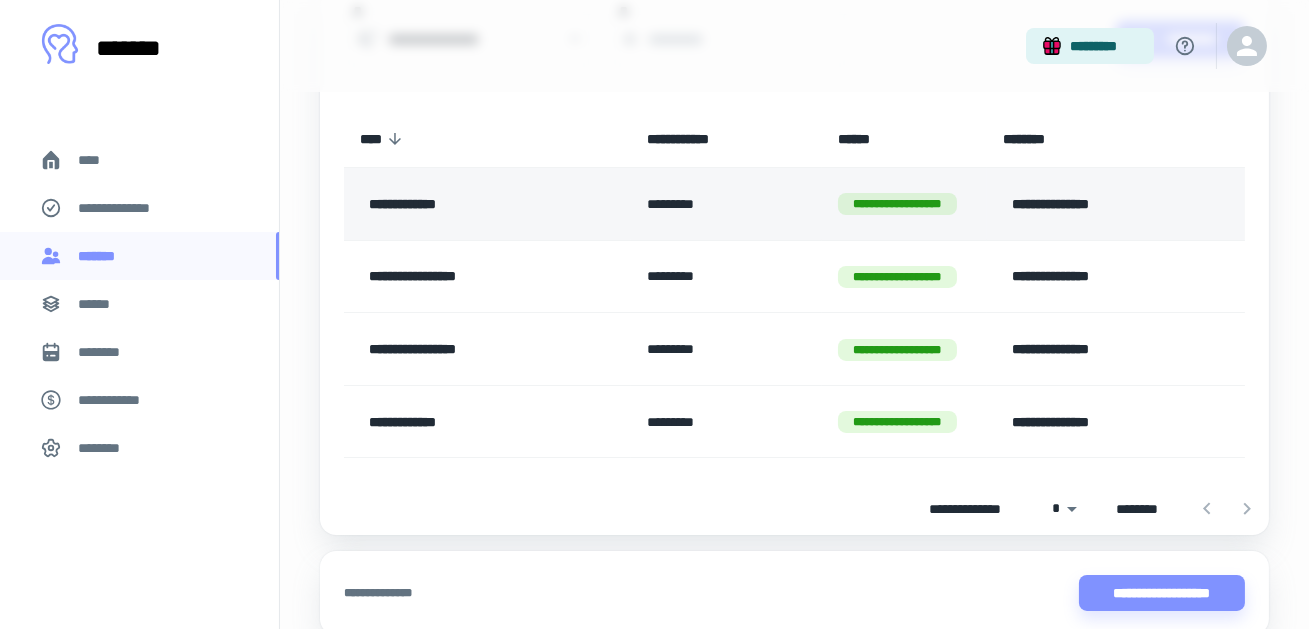 click on "**********" at bounding box center [475, 204] 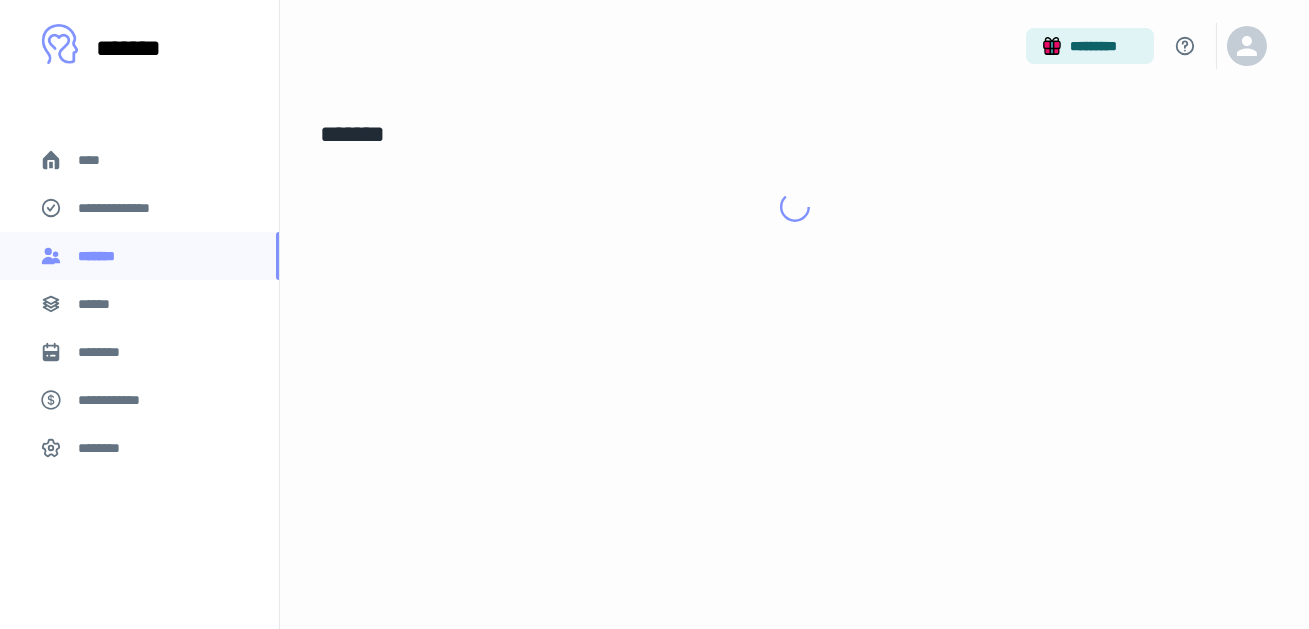 scroll, scrollTop: 0, scrollLeft: 0, axis: both 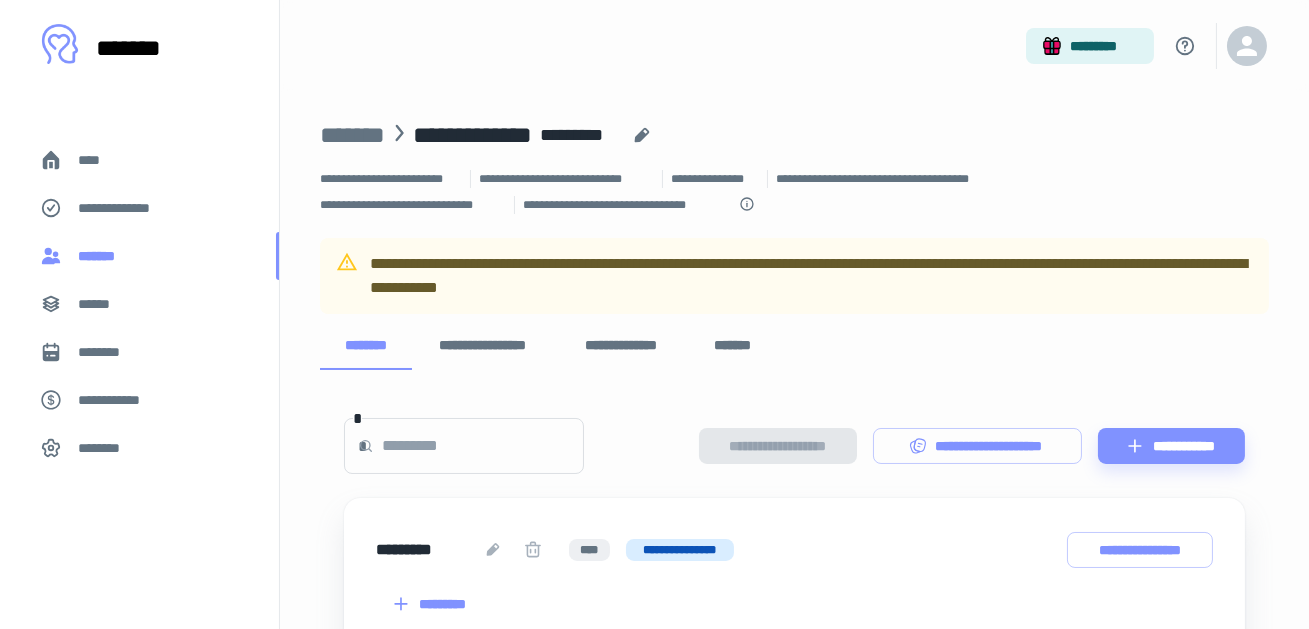 click on "*******" at bounding box center (101, 256) 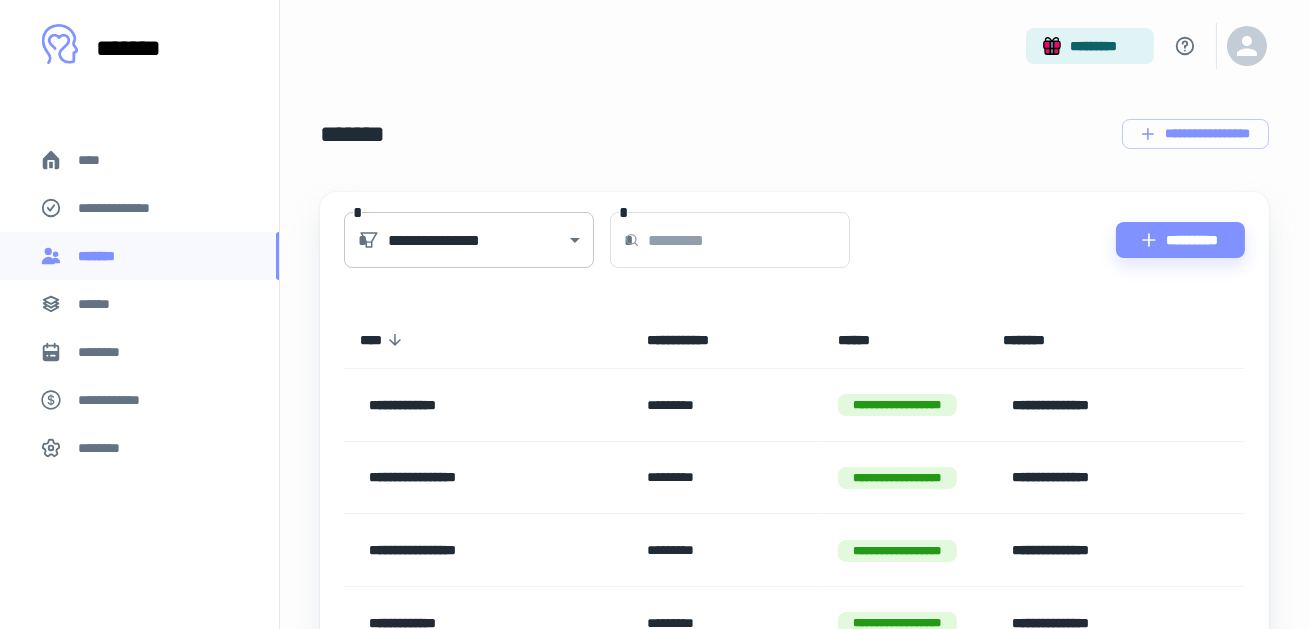 click on "[FIRST] [LAST] [STREET] [CITY] [STATE] [ZIP] [COUNTRY] [PHONE] [EMAIL] [WEBSITE] [COMPANY] [PRODUCT] [BRAND] [PRICE] [CURRENCY] [DATE] [TIME] [AGE] [BIRTHDATE] [SSN] [LICENSE] [PASSPORT] [CREDITCARD] [COORDINATES] [POSTALCODE]" at bounding box center (654, 314) 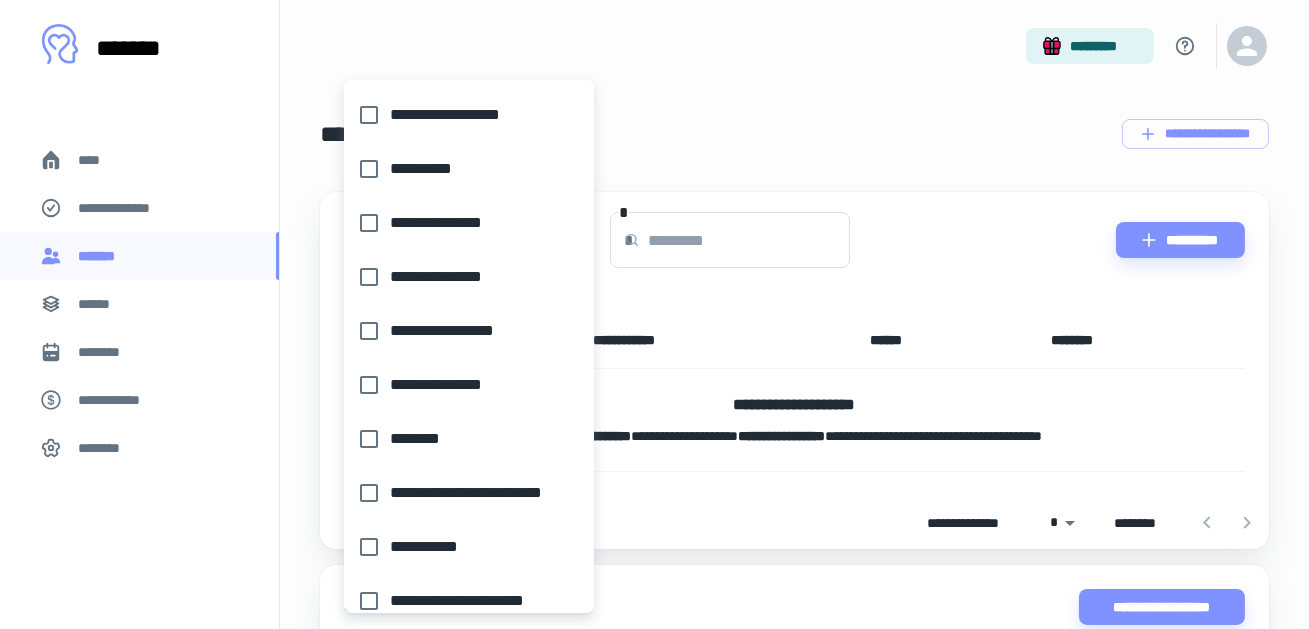 type on "**********" 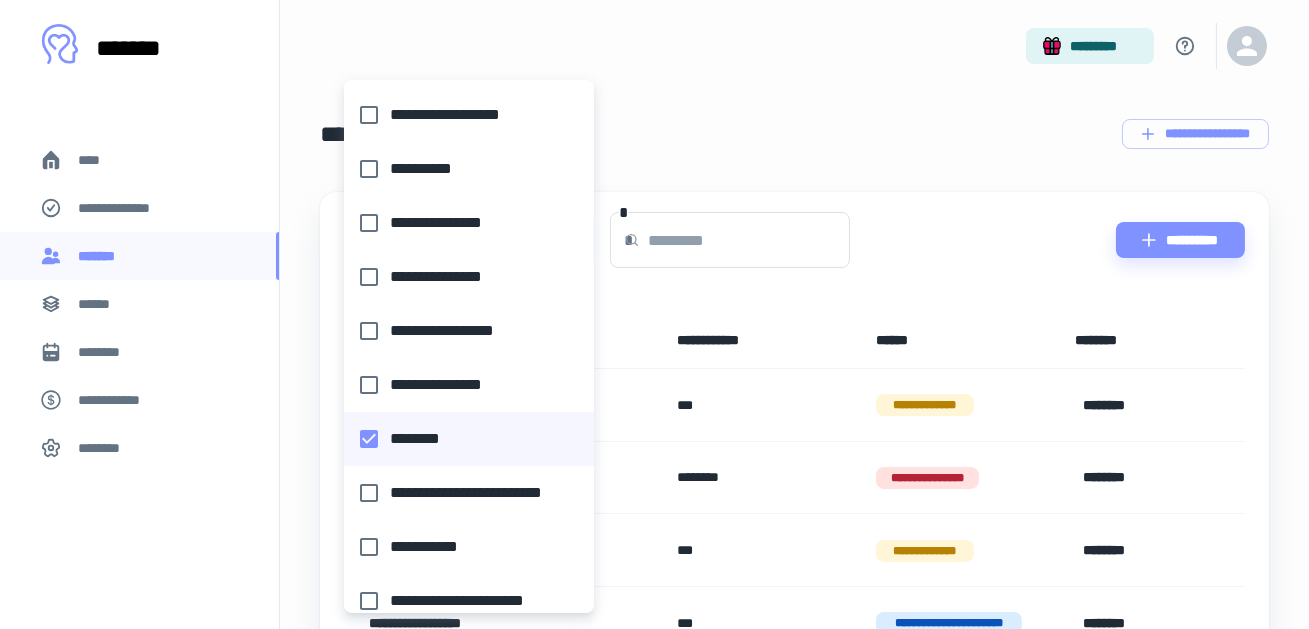 click at bounding box center (654, 314) 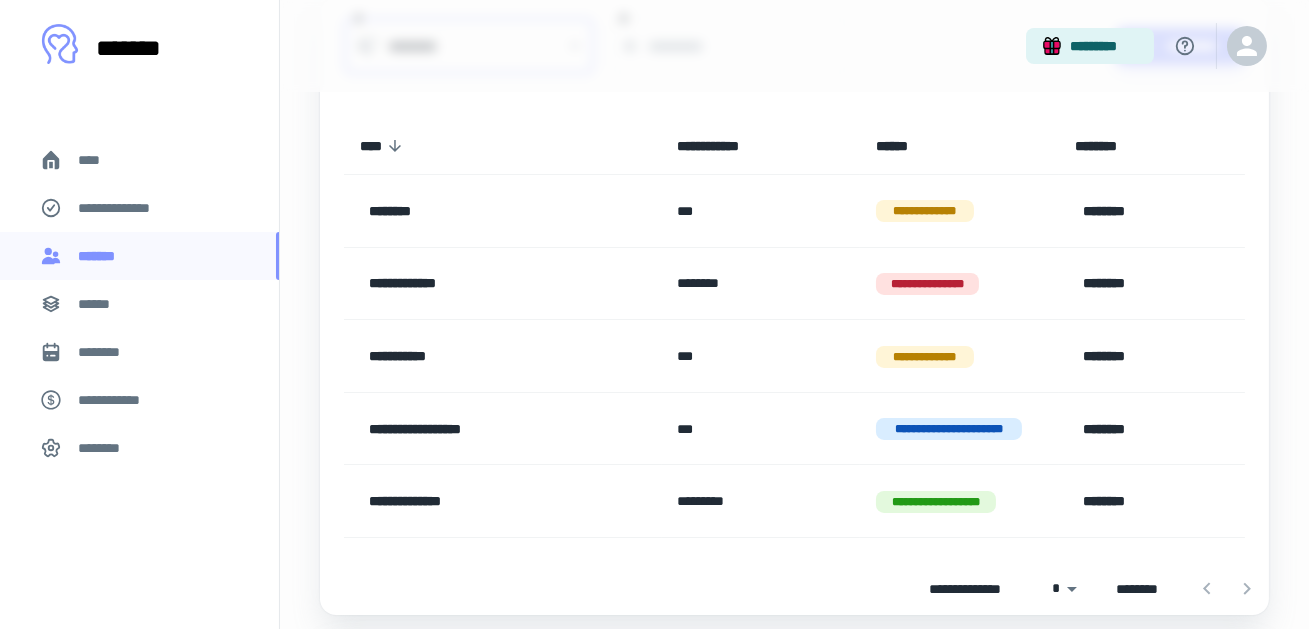scroll, scrollTop: 197, scrollLeft: 0, axis: vertical 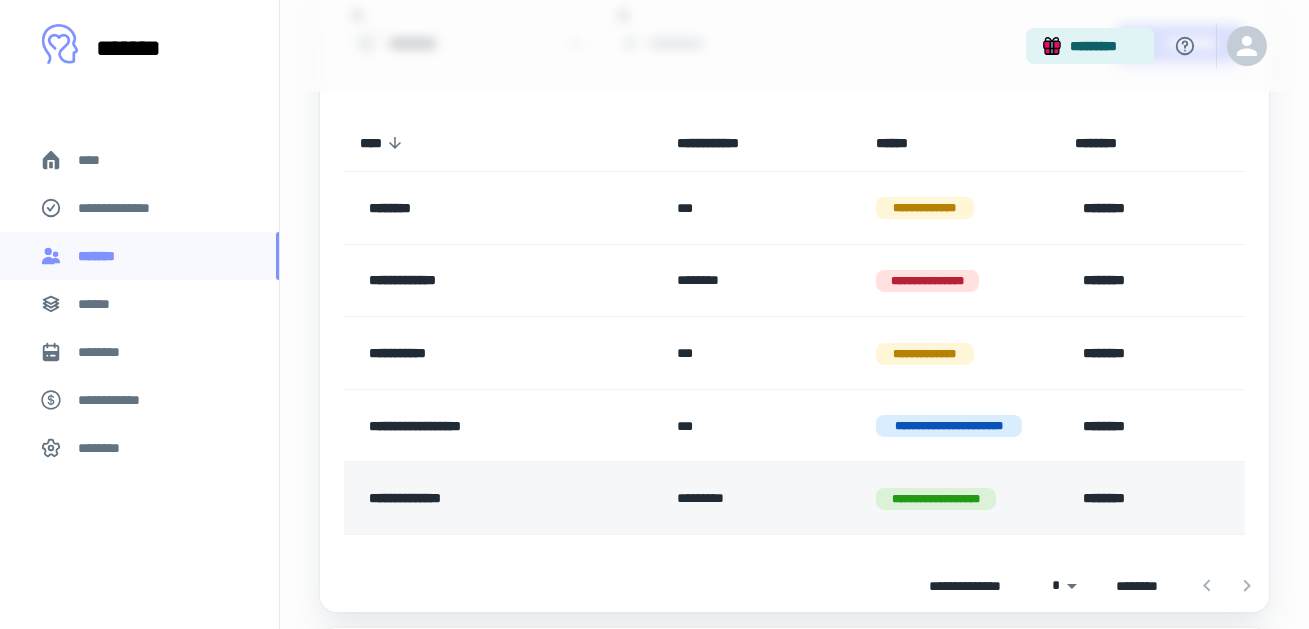 click on "**********" at bounding box center [486, 498] 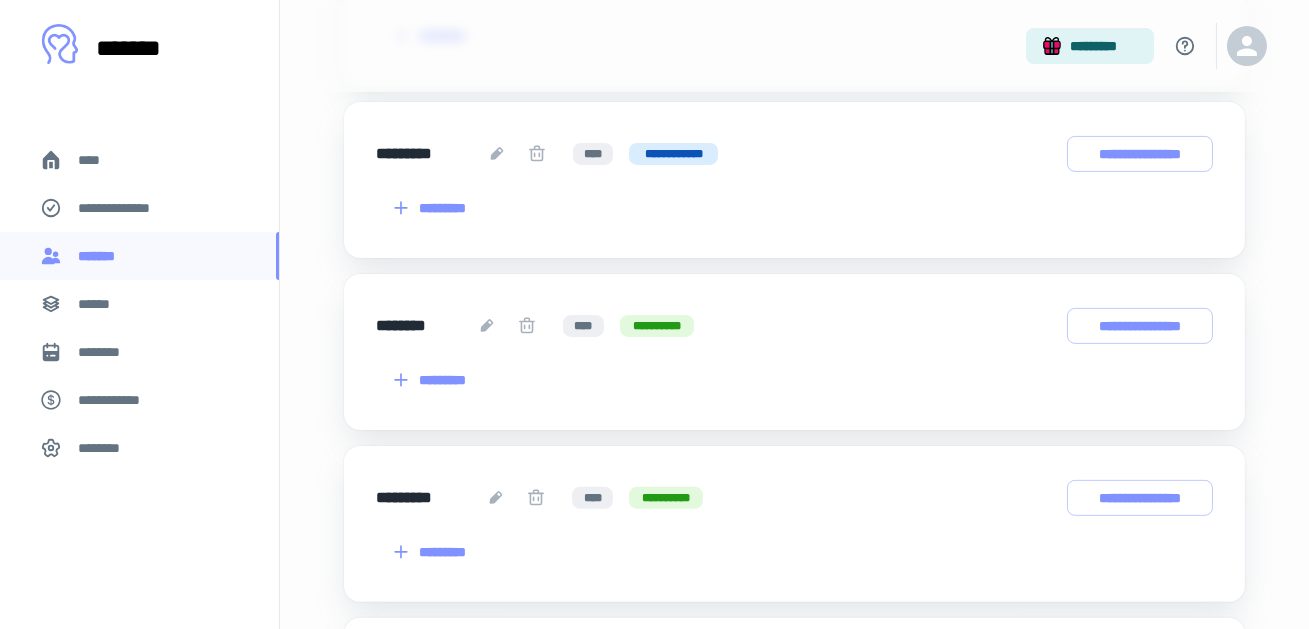 scroll, scrollTop: 1351, scrollLeft: 0, axis: vertical 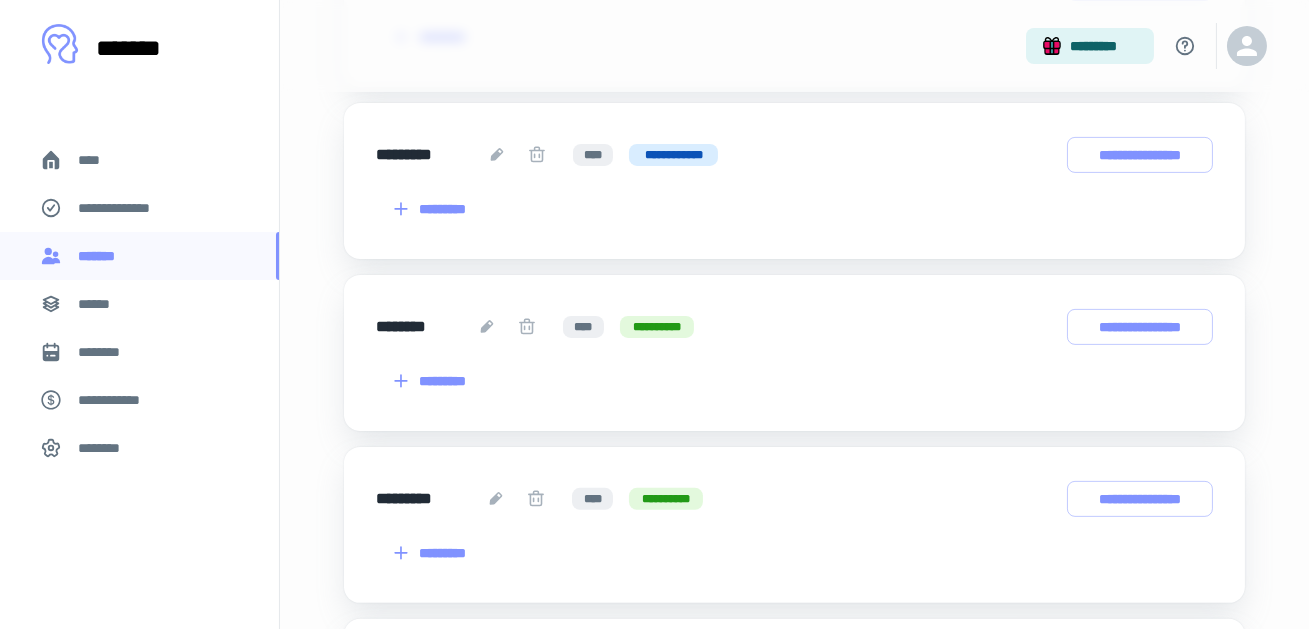 click on "**********" at bounding box center [657, 327] 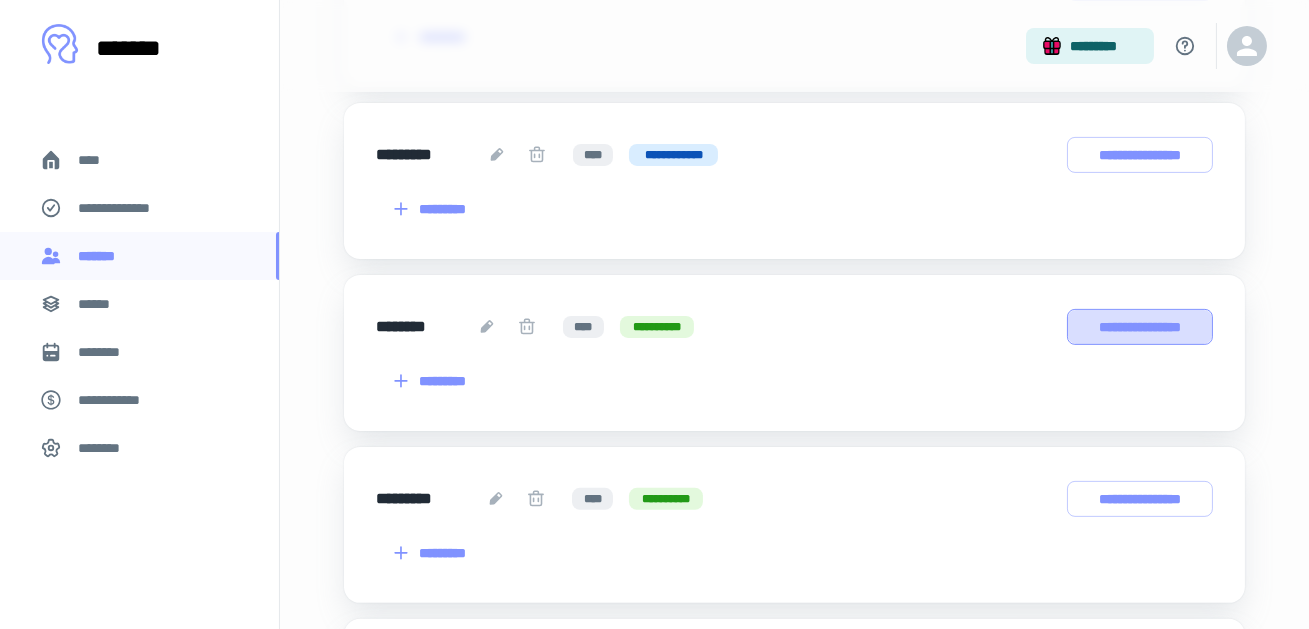 click on "**********" at bounding box center (1140, 327) 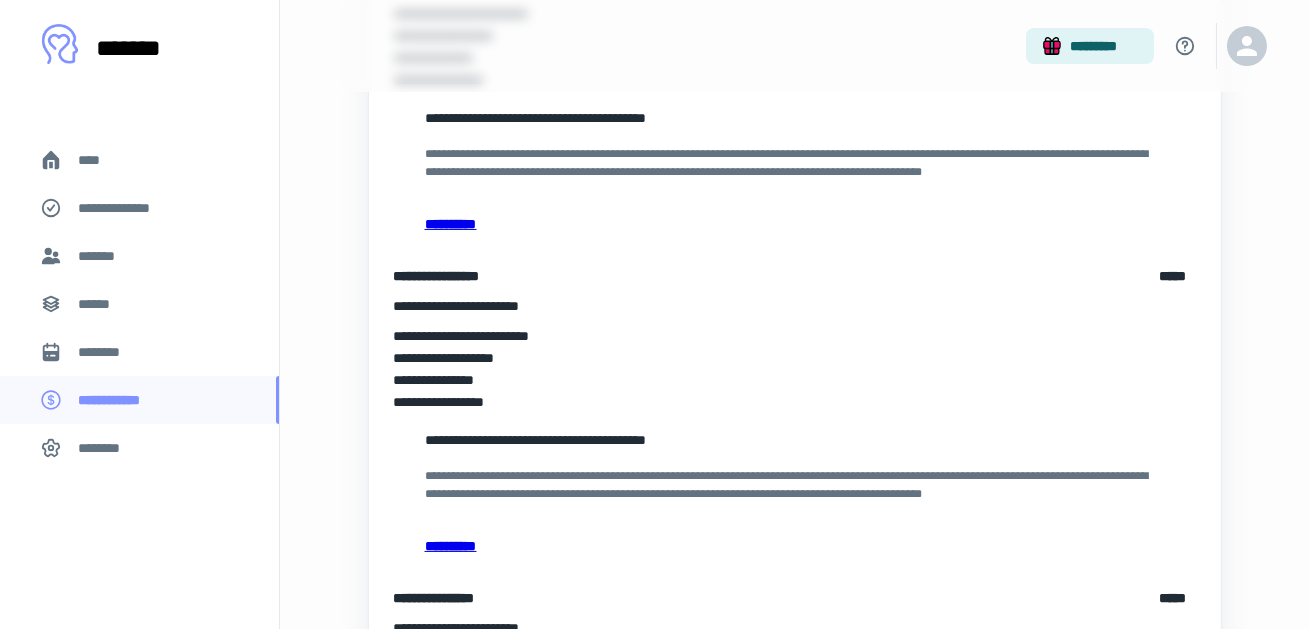scroll, scrollTop: 0, scrollLeft: 0, axis: both 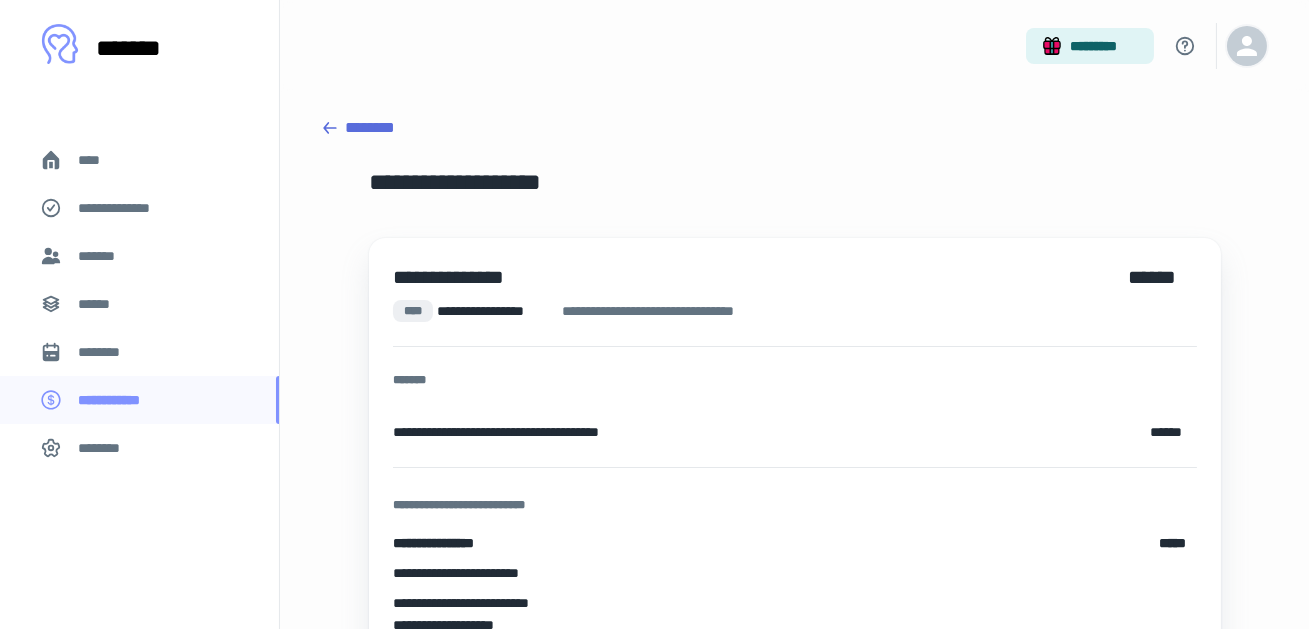 click 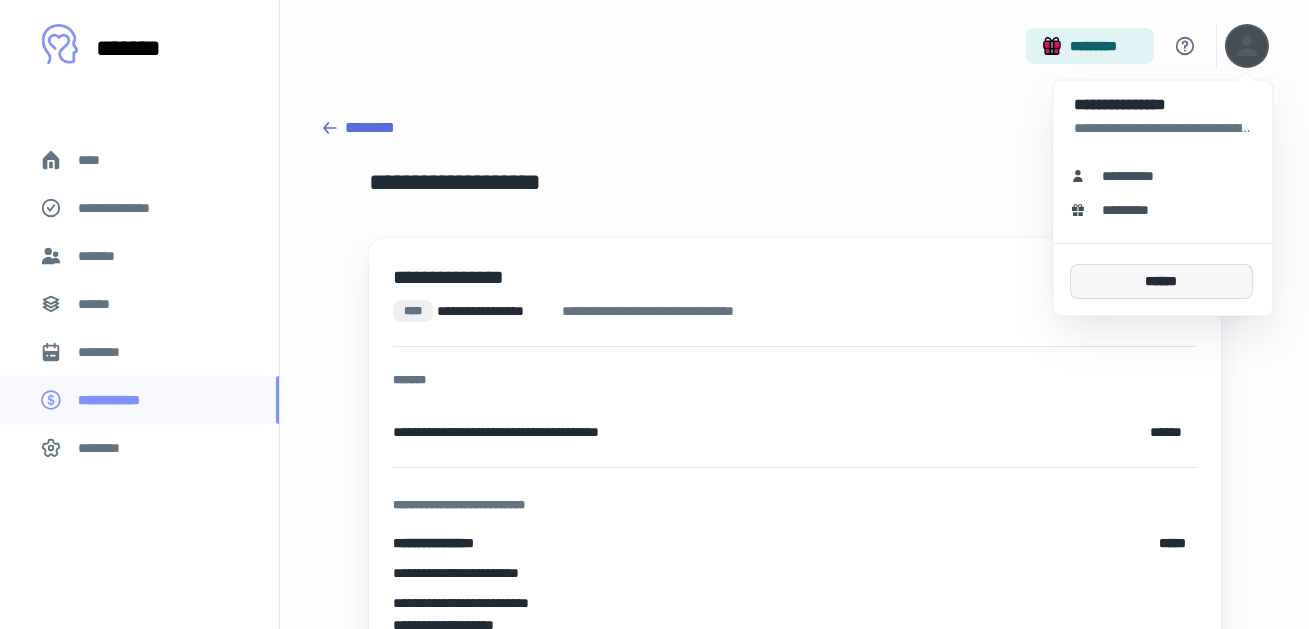 click on "******" at bounding box center [1161, 281] 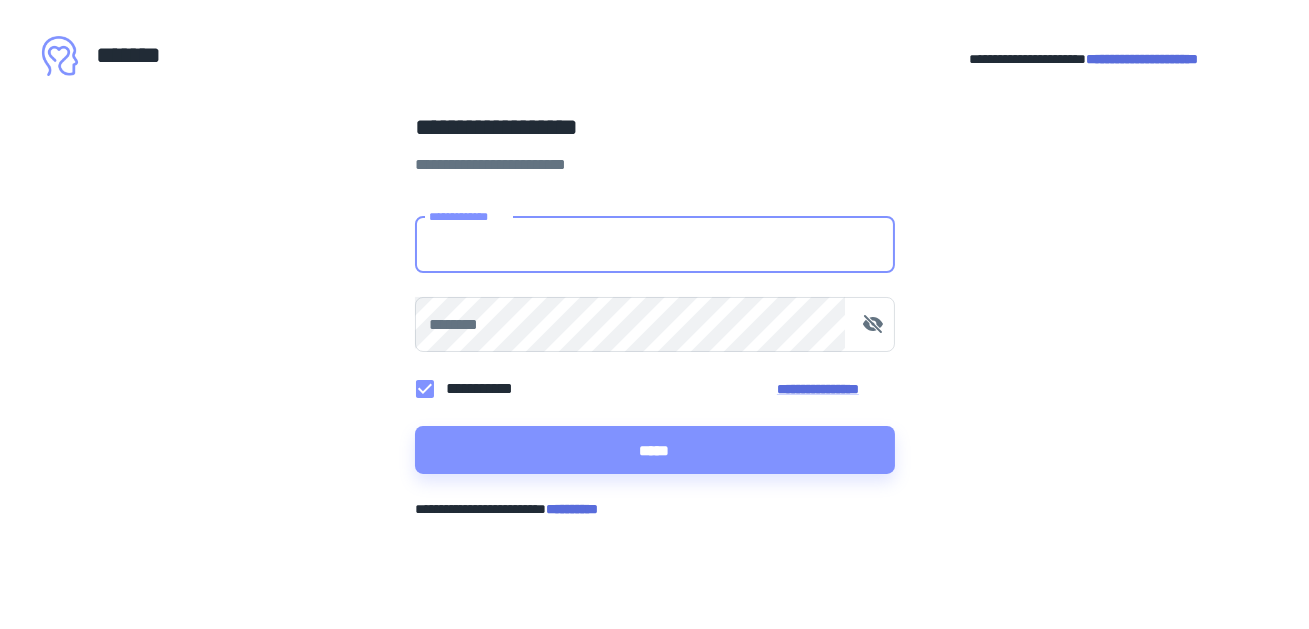 type on "**********" 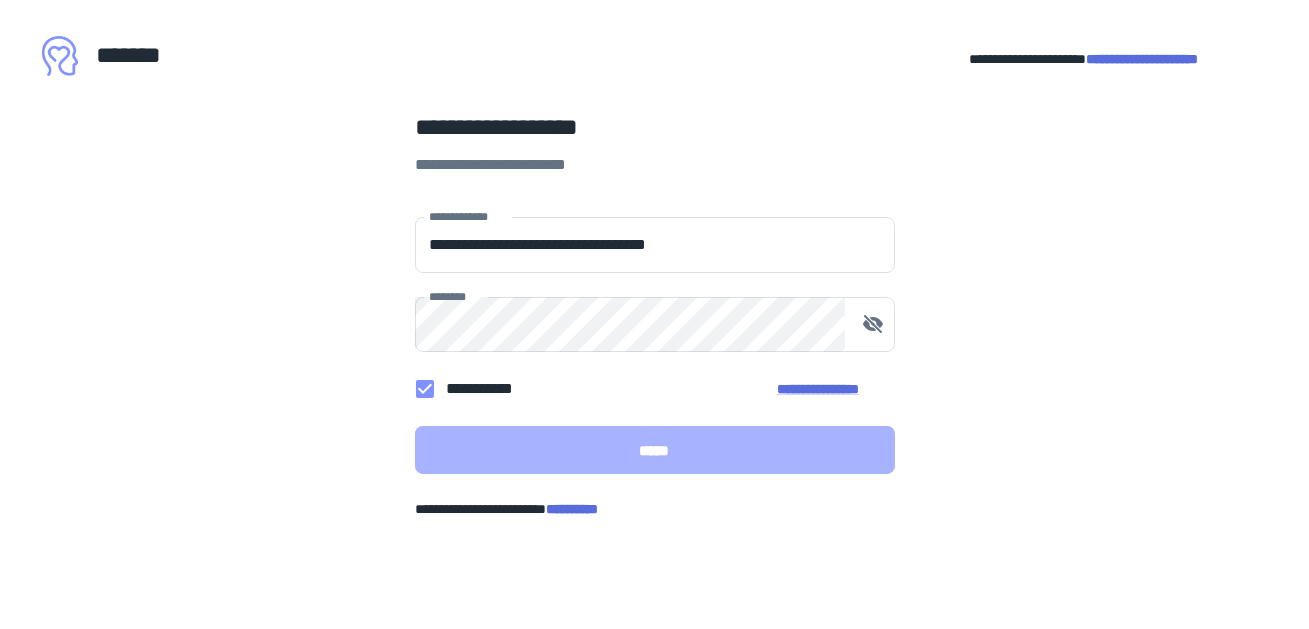 click on "*****" at bounding box center [655, 450] 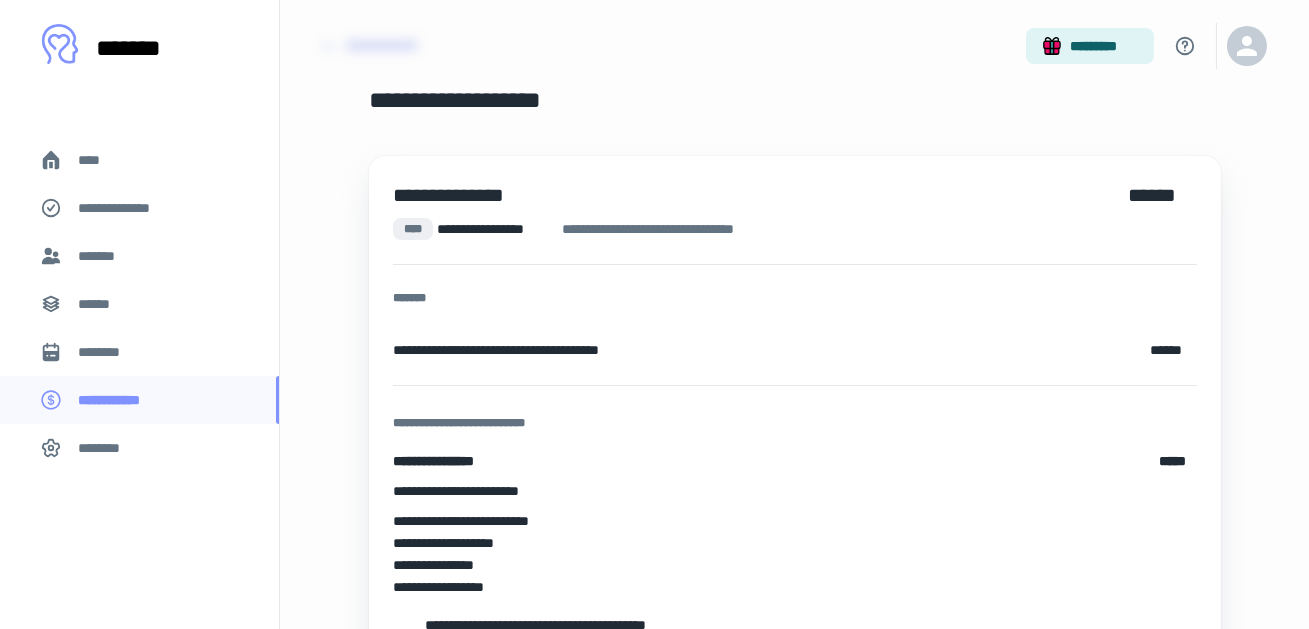 scroll, scrollTop: 0, scrollLeft: 0, axis: both 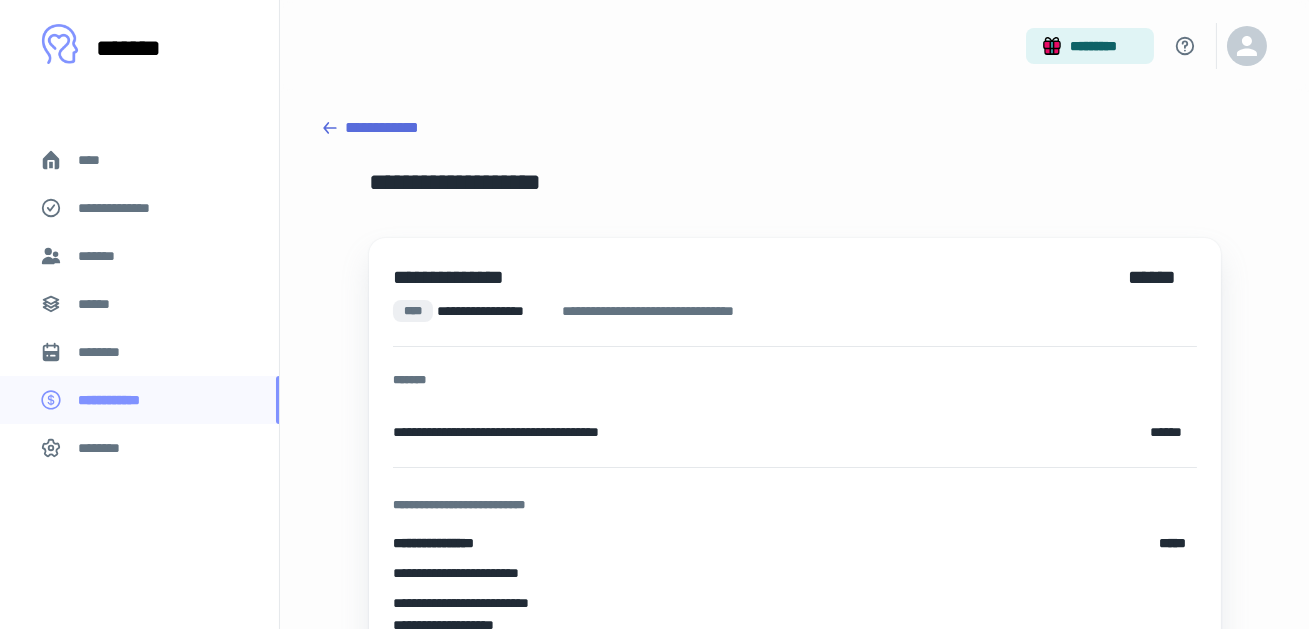 click on "**********" at bounding box center (794, 128) 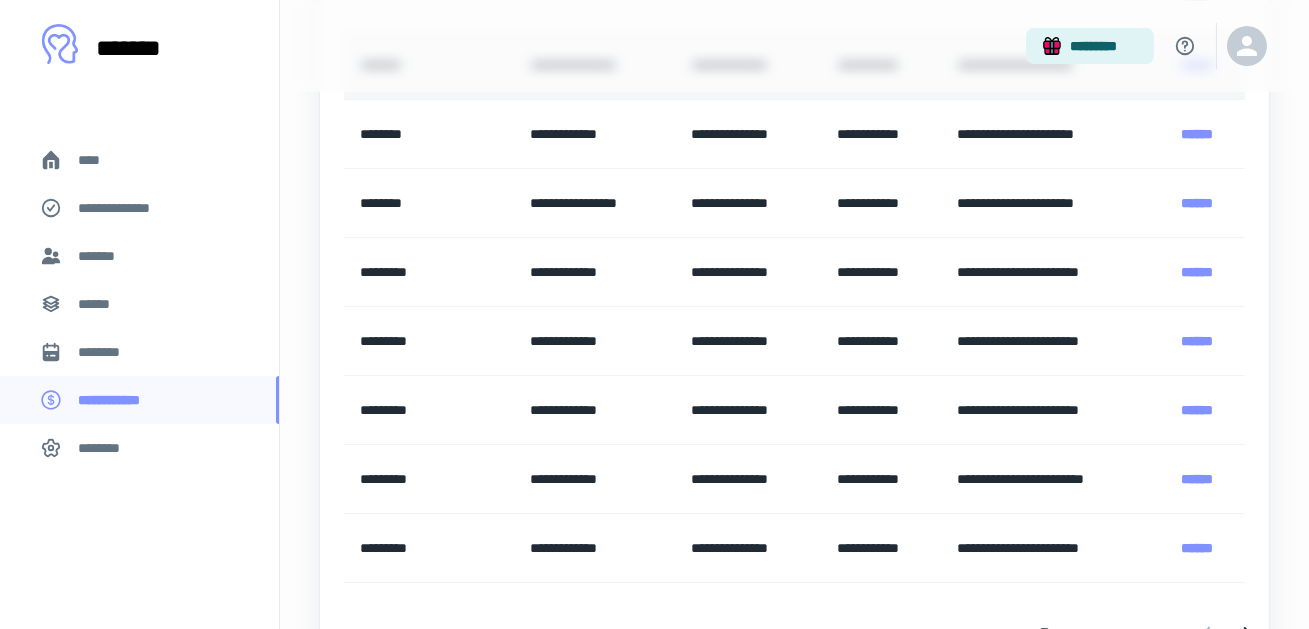 scroll, scrollTop: 480, scrollLeft: 0, axis: vertical 